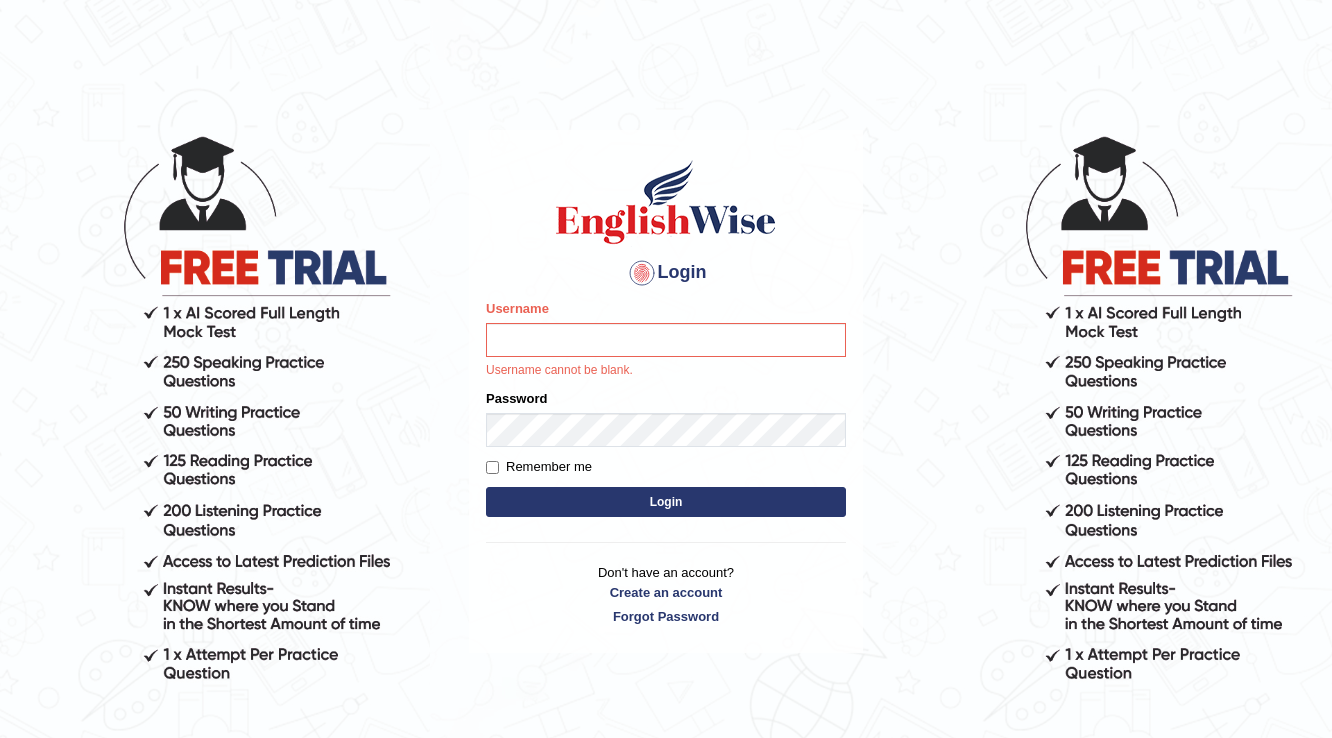 scroll, scrollTop: 0, scrollLeft: 0, axis: both 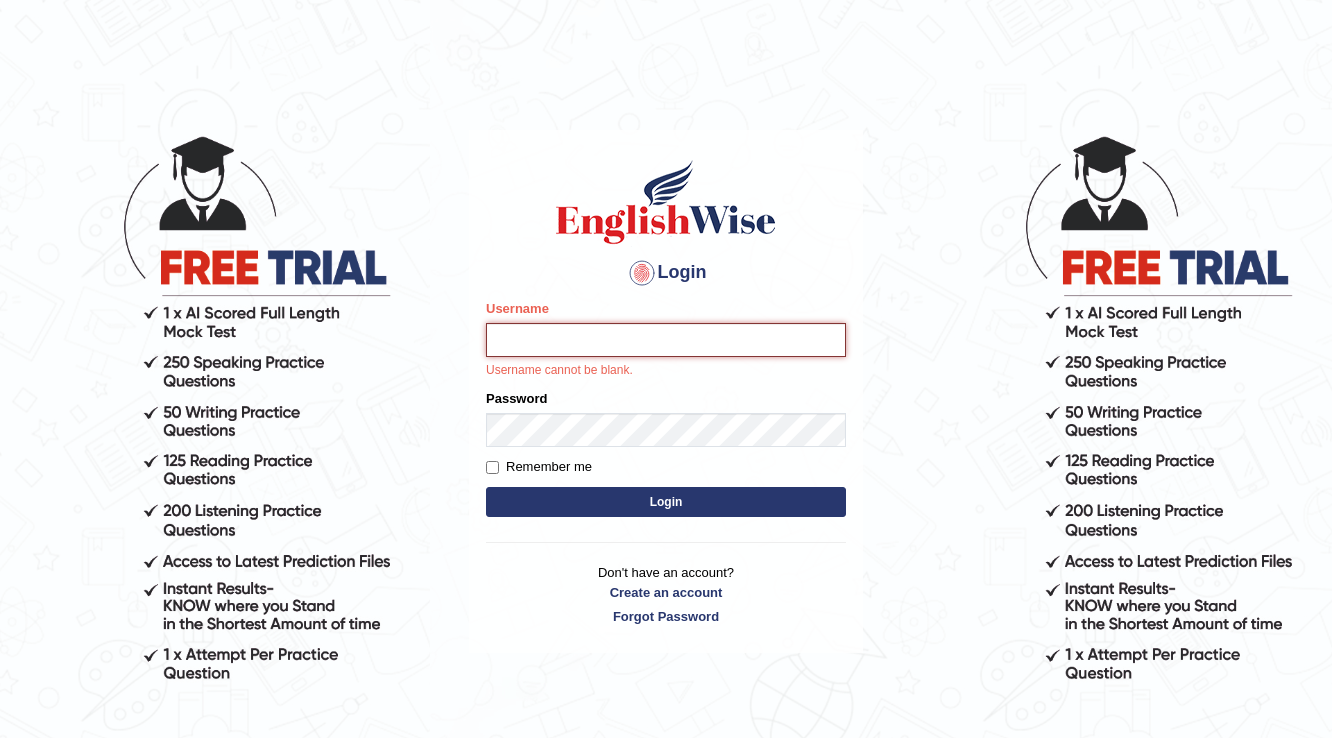 click on "Username" at bounding box center [666, 340] 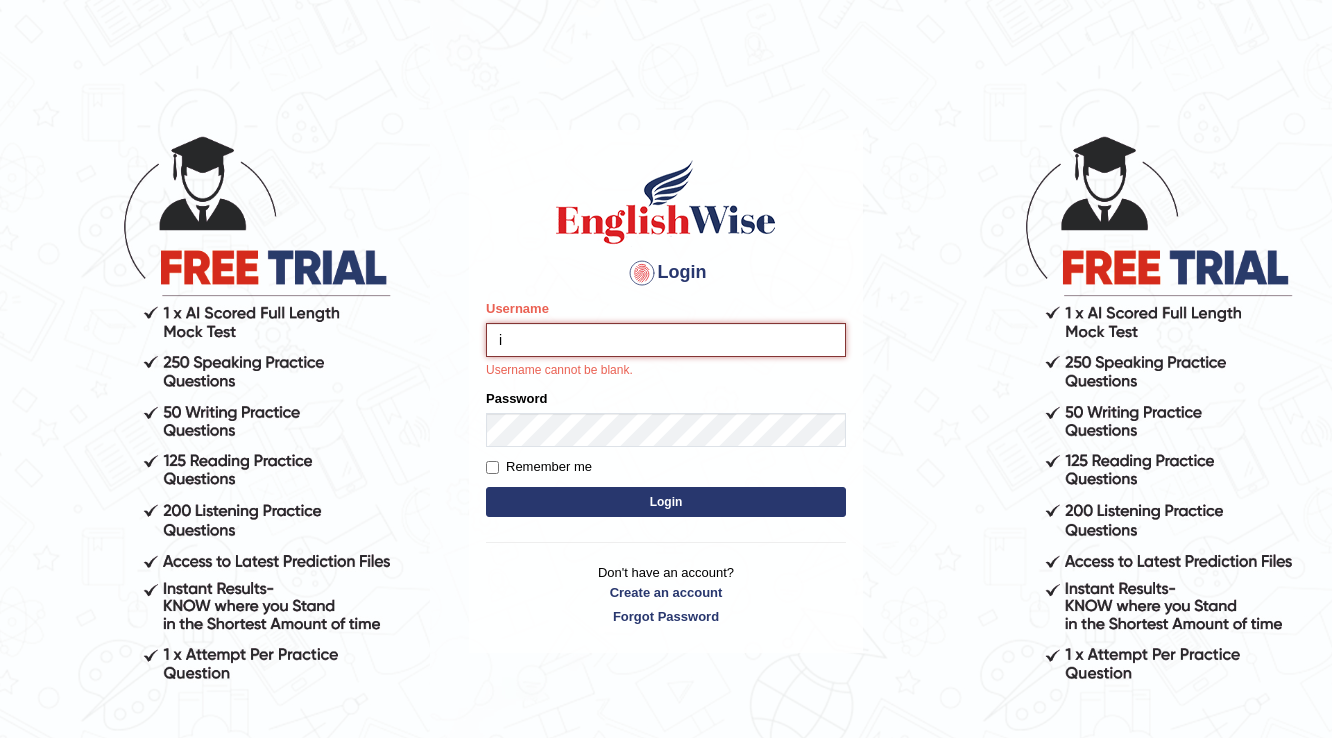 type on "issak" 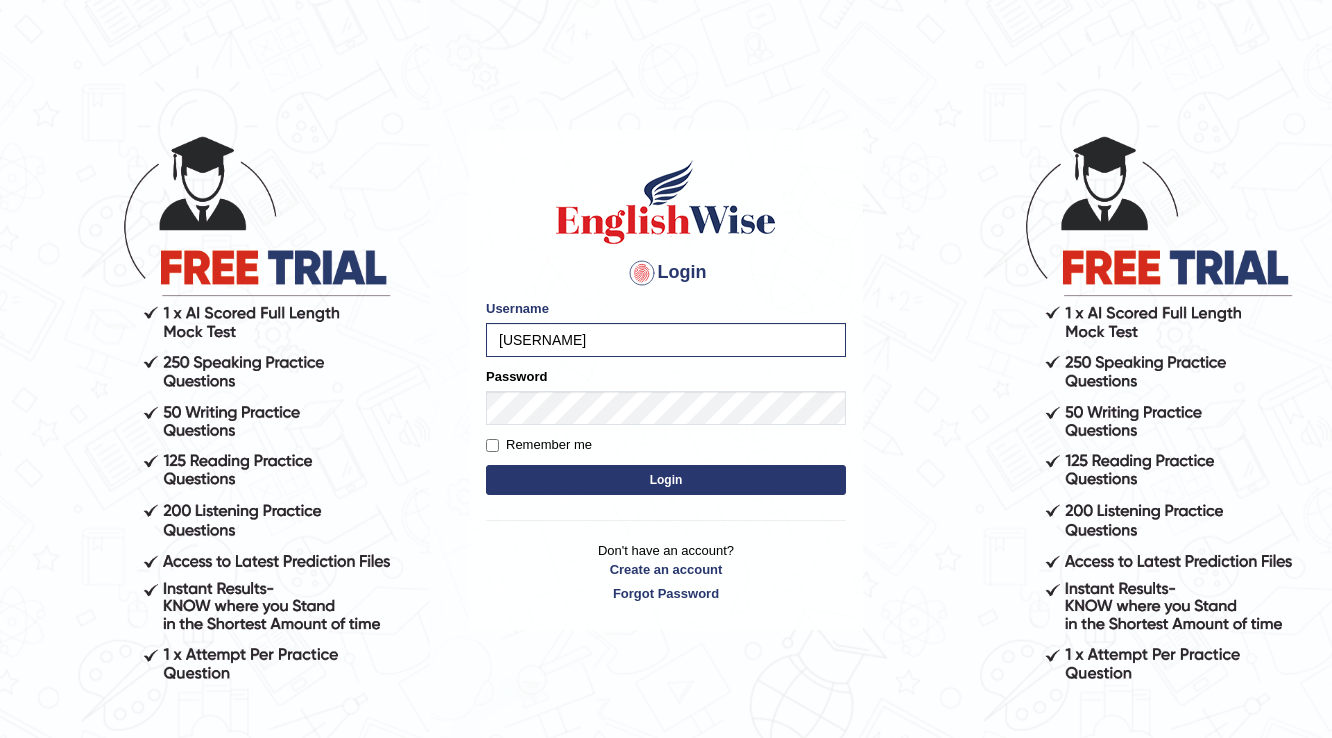 click on "Please fix the following errors:
Username
issak
Password
Remember me
Login" at bounding box center [666, 399] 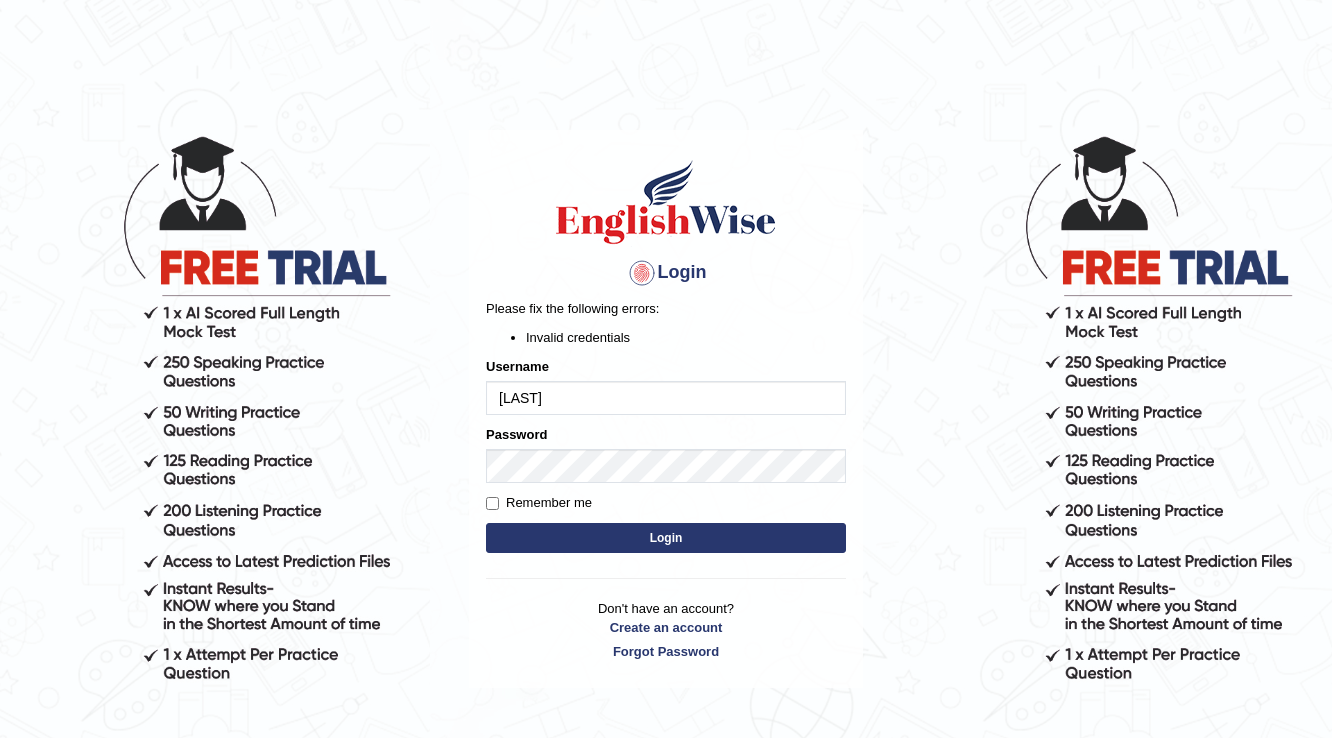scroll, scrollTop: 0, scrollLeft: 0, axis: both 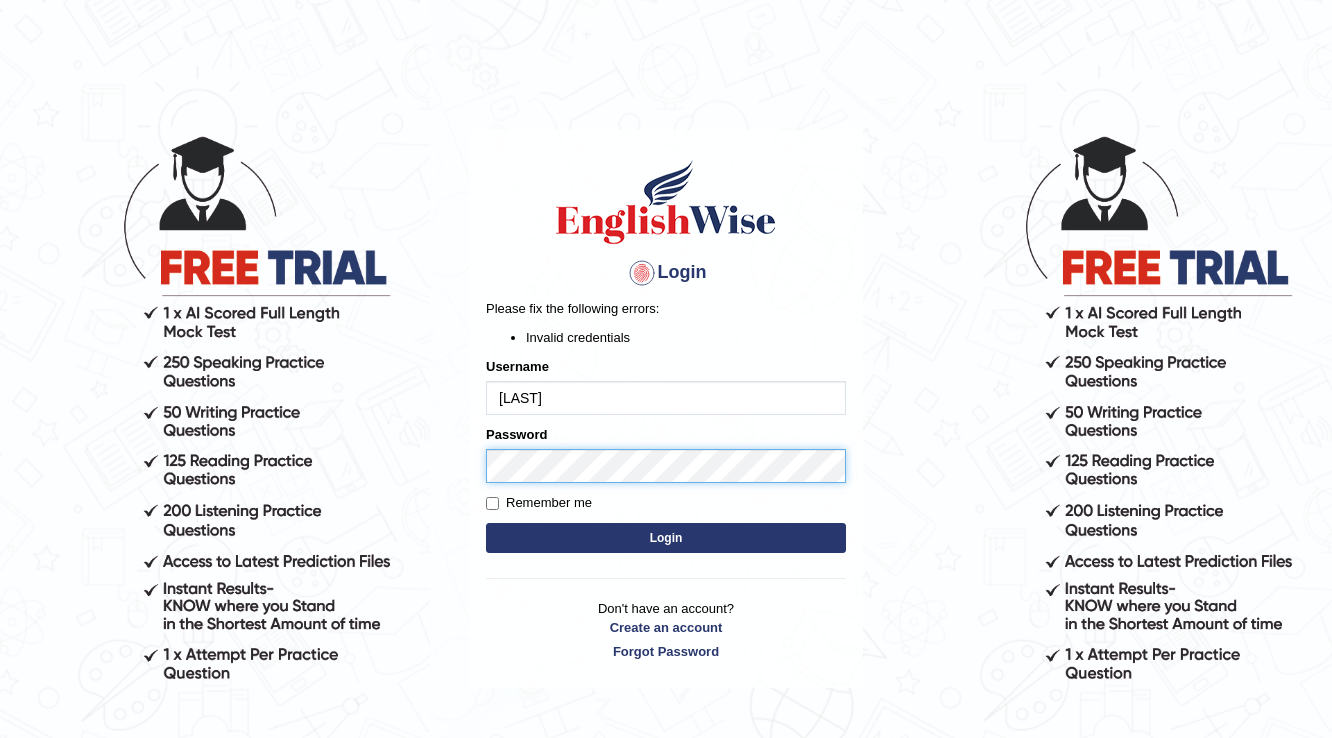 click on "Login" at bounding box center [666, 538] 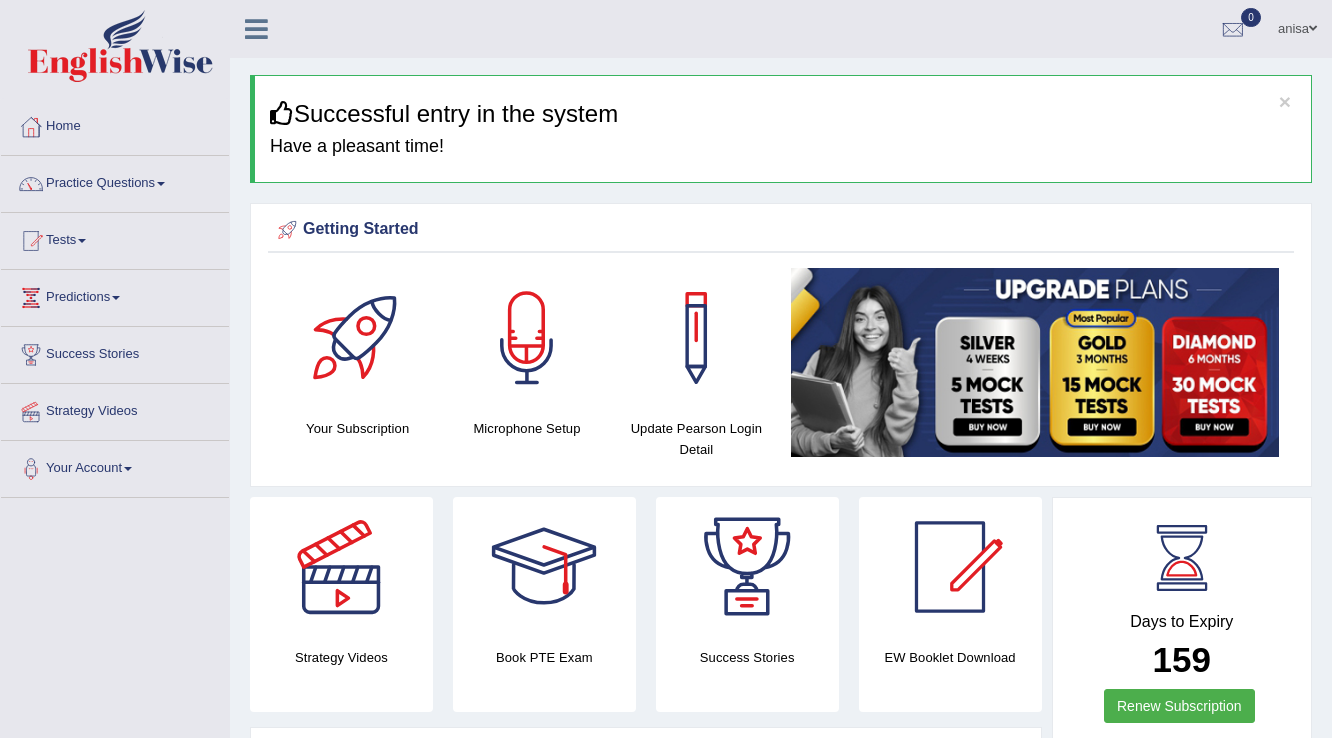 scroll, scrollTop: 0, scrollLeft: 0, axis: both 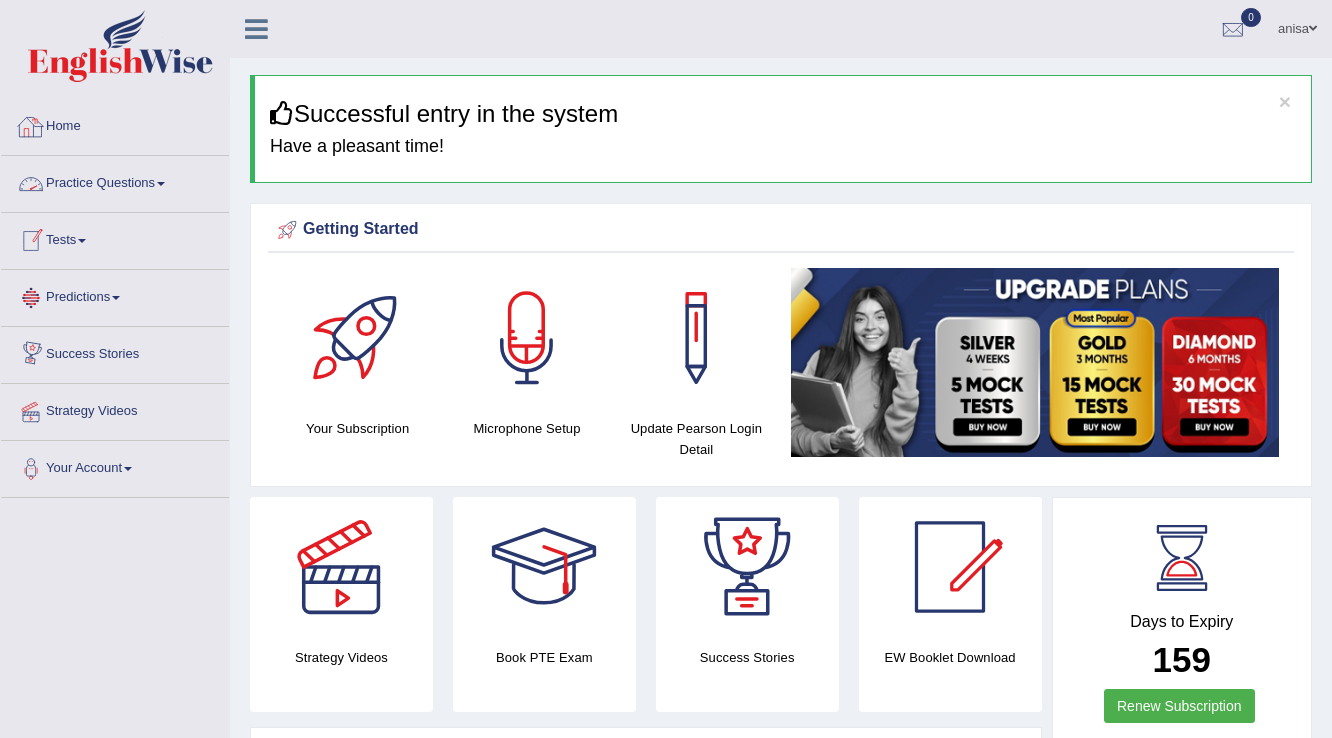 click on "Practice Questions" at bounding box center [115, 181] 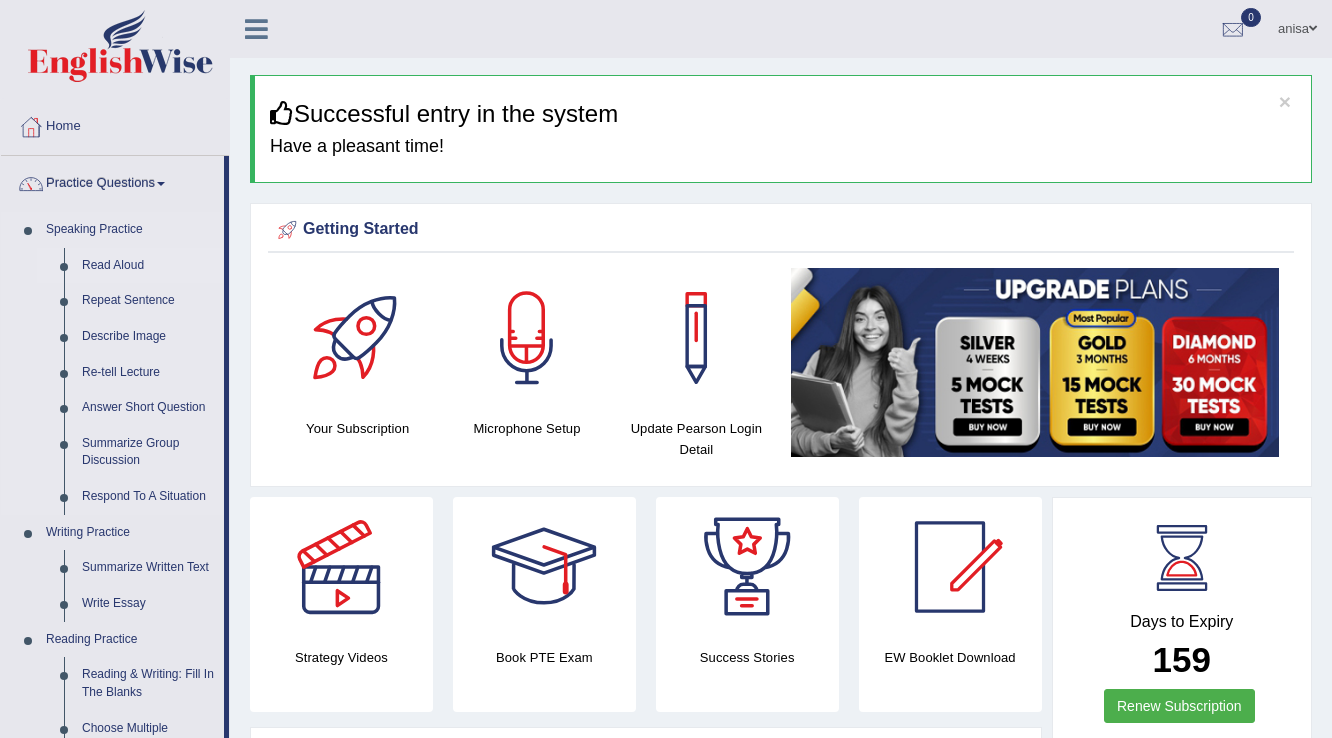 click on "Read Aloud" at bounding box center (148, 266) 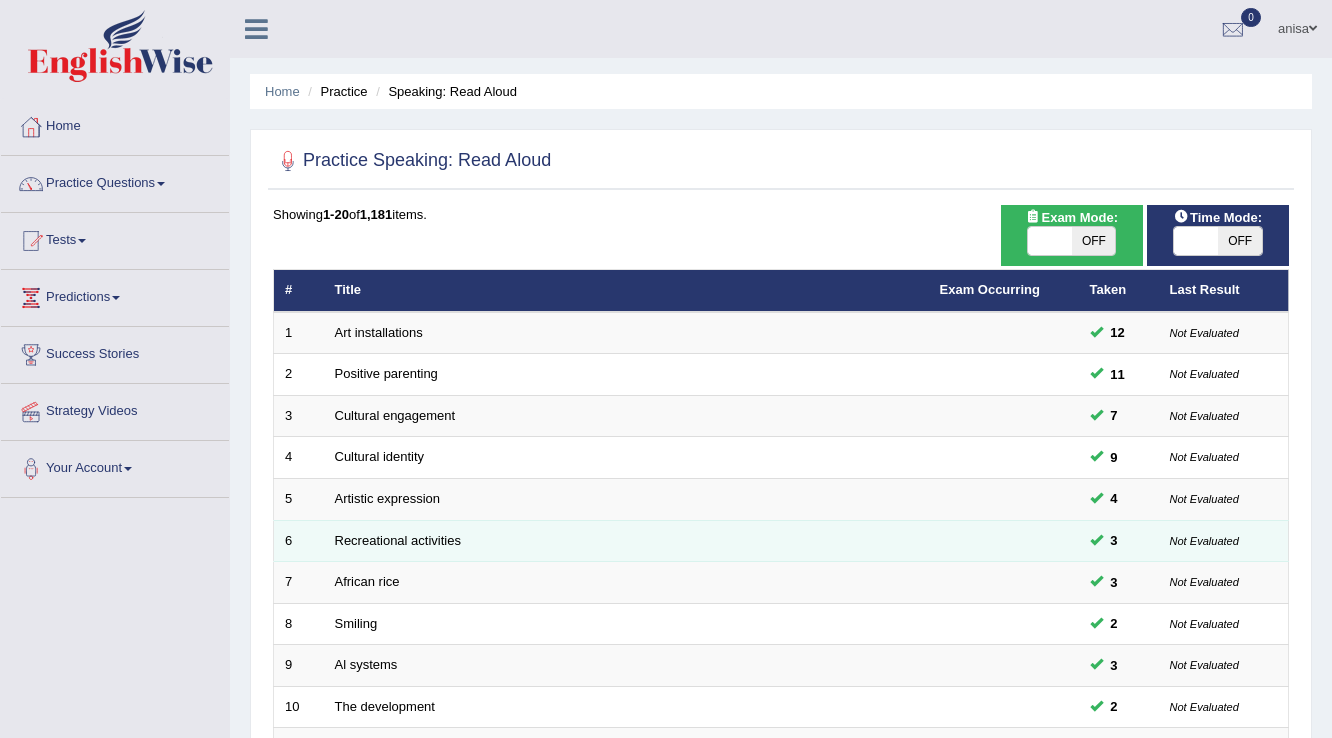 scroll, scrollTop: 0, scrollLeft: 0, axis: both 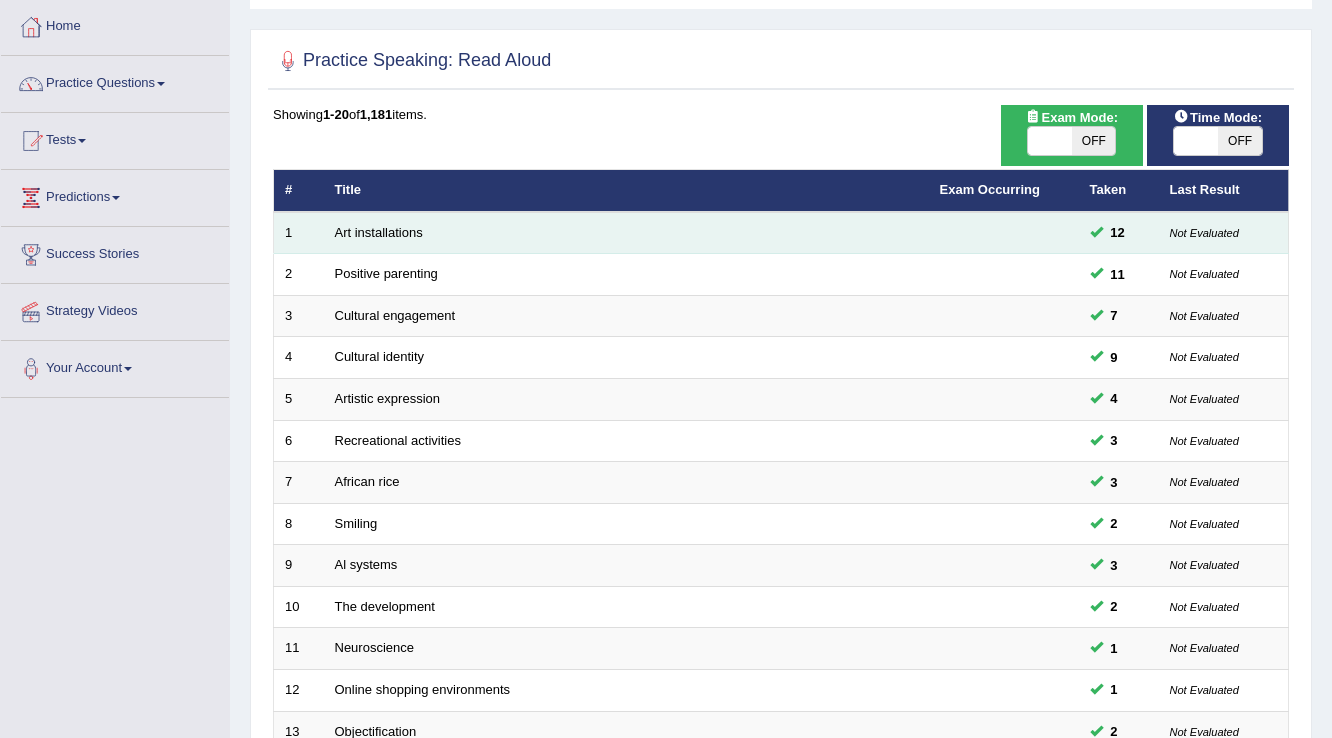 click on "Art installations" at bounding box center (626, 233) 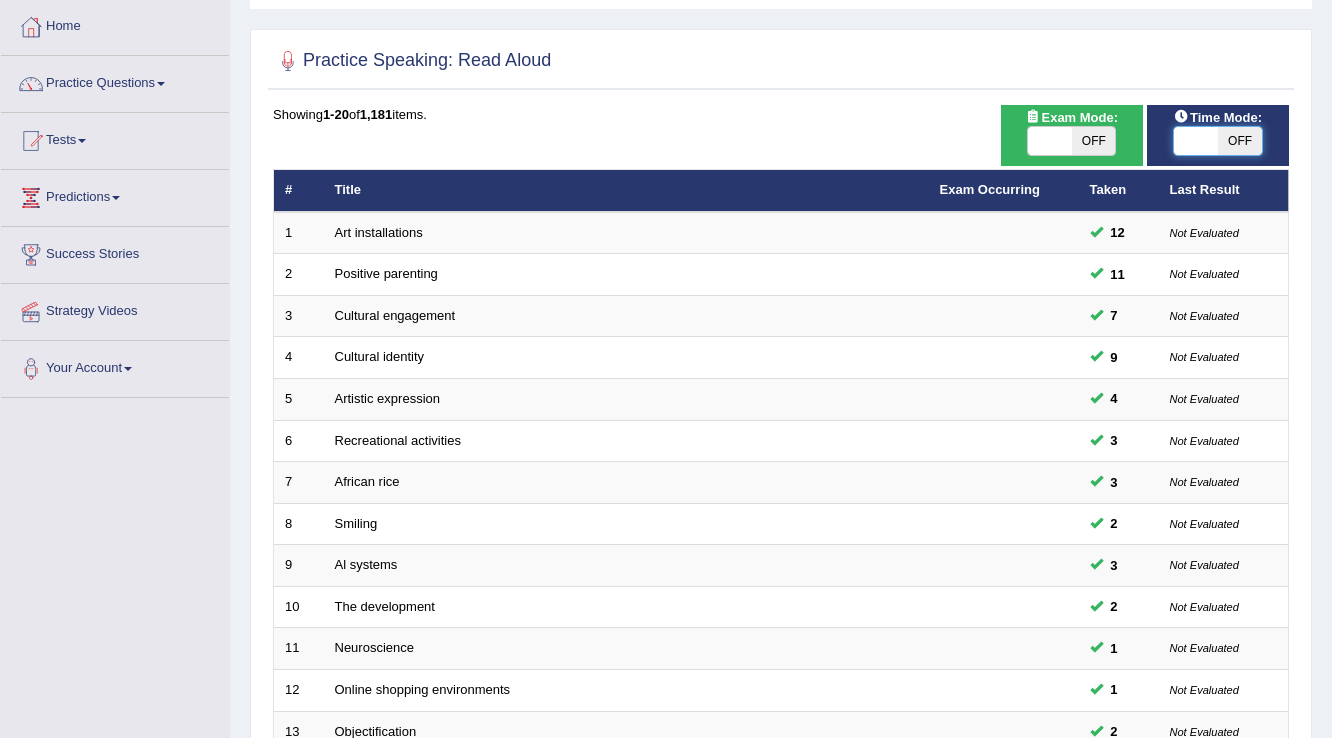 click at bounding box center [1196, 141] 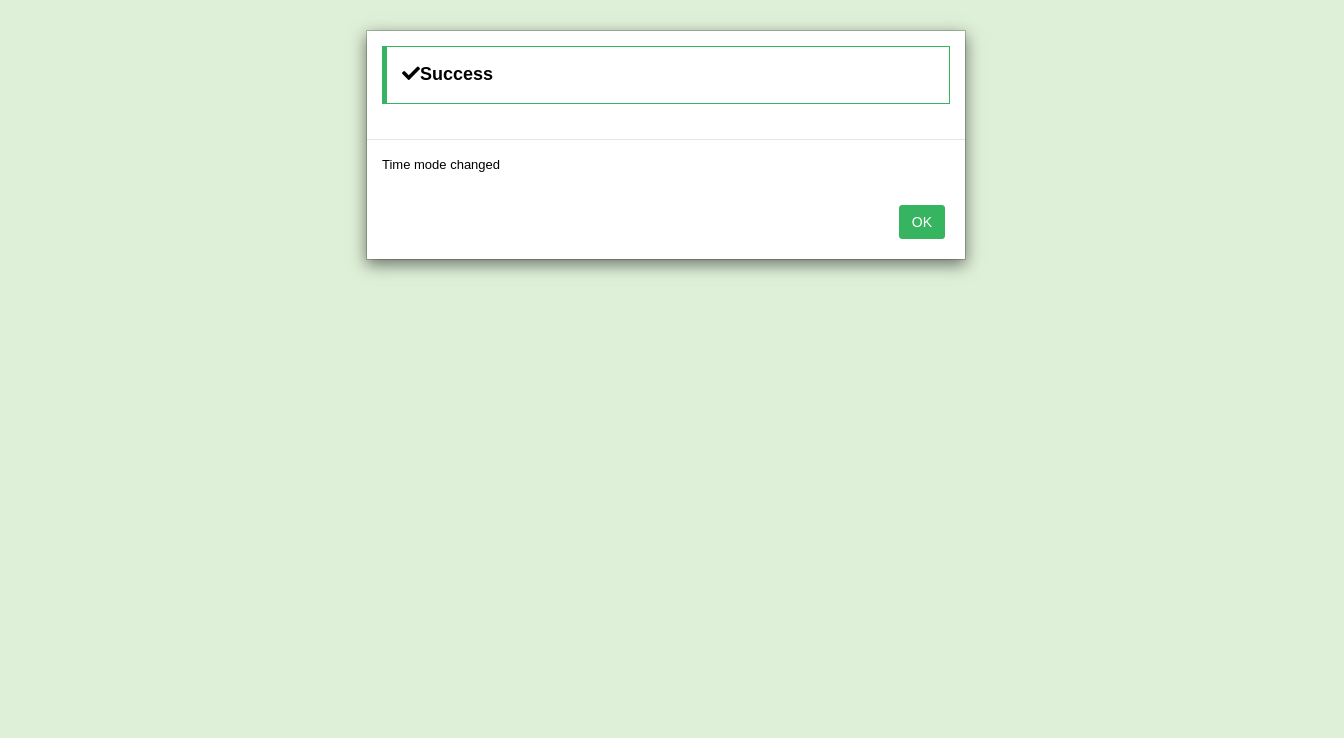 click on "OK" at bounding box center (922, 222) 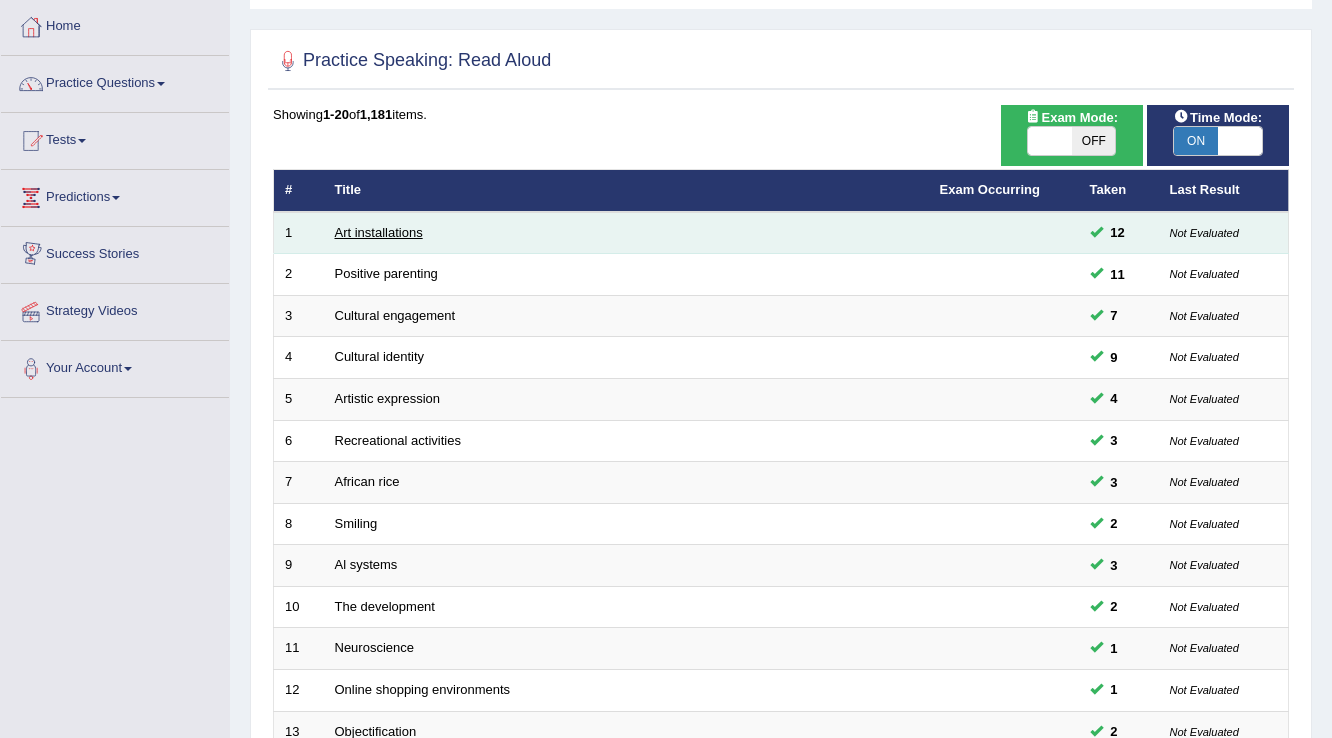 click on "Art installations" at bounding box center (379, 232) 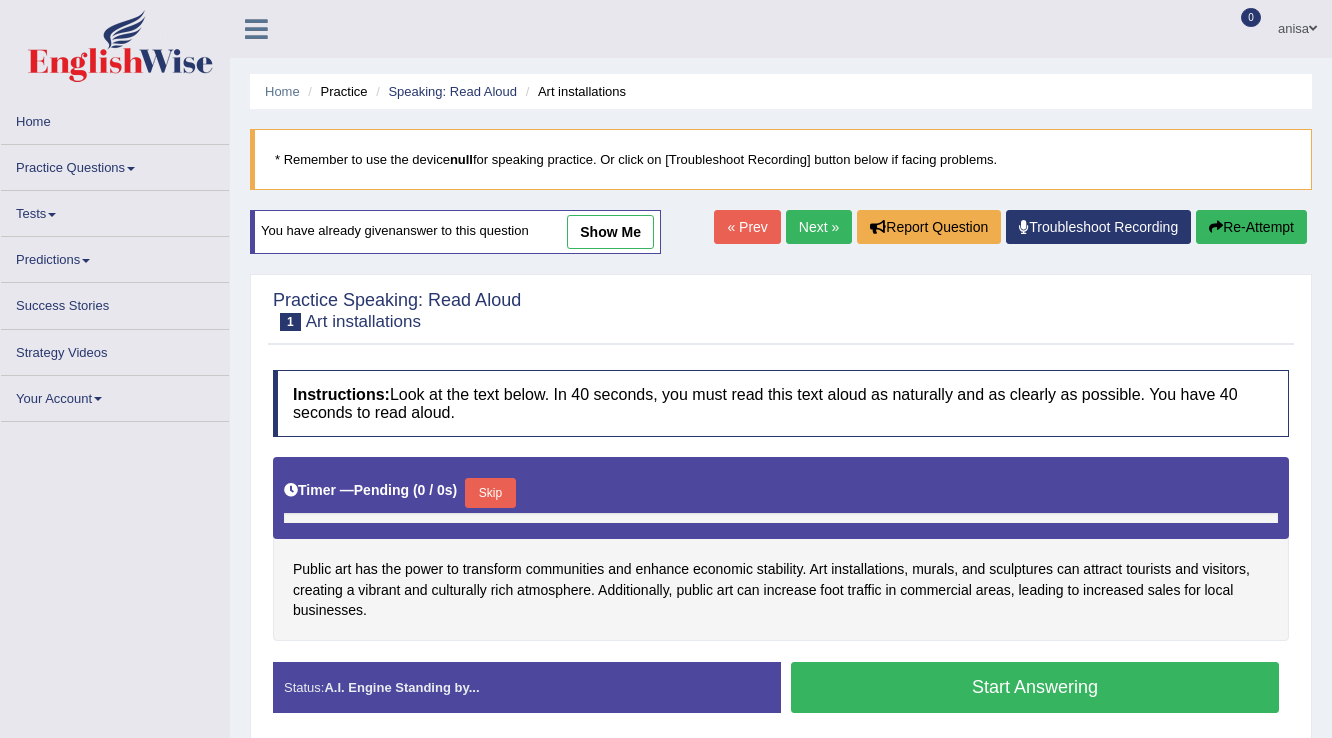 scroll, scrollTop: 0, scrollLeft: 0, axis: both 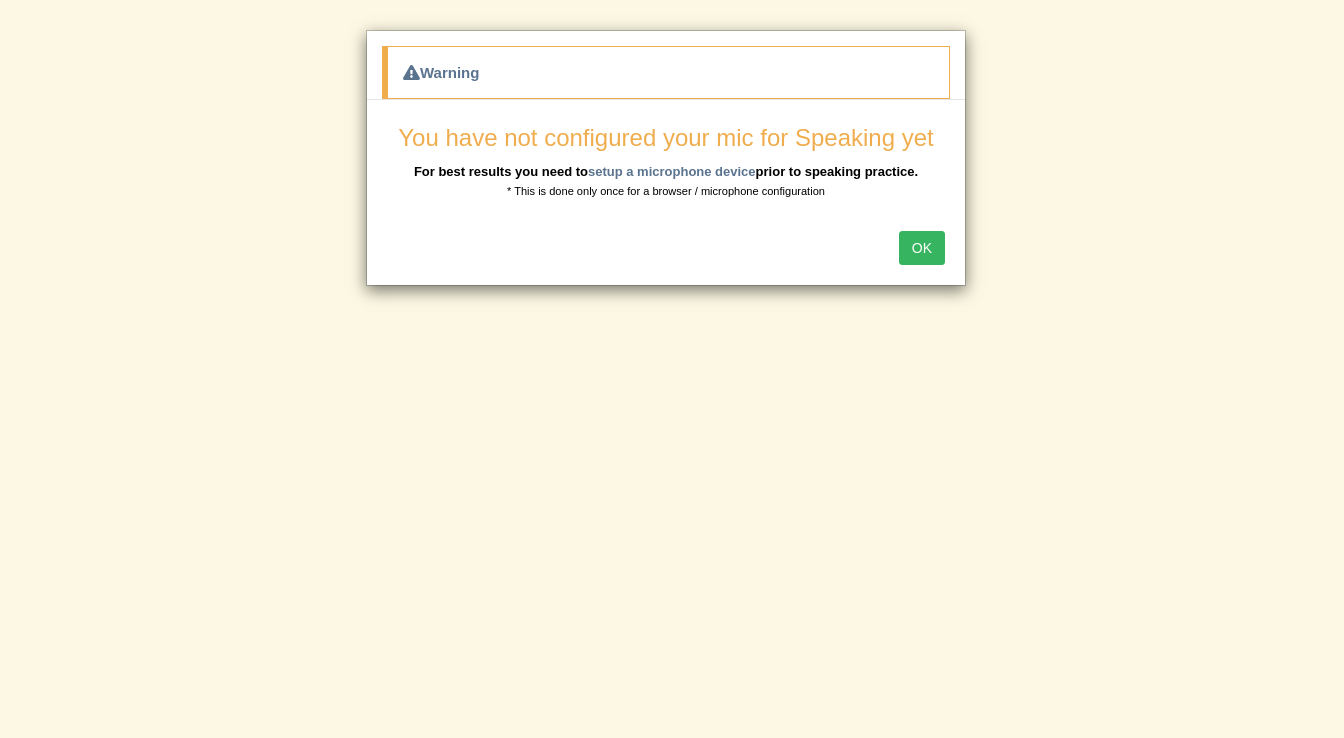 click on "OK" at bounding box center (922, 248) 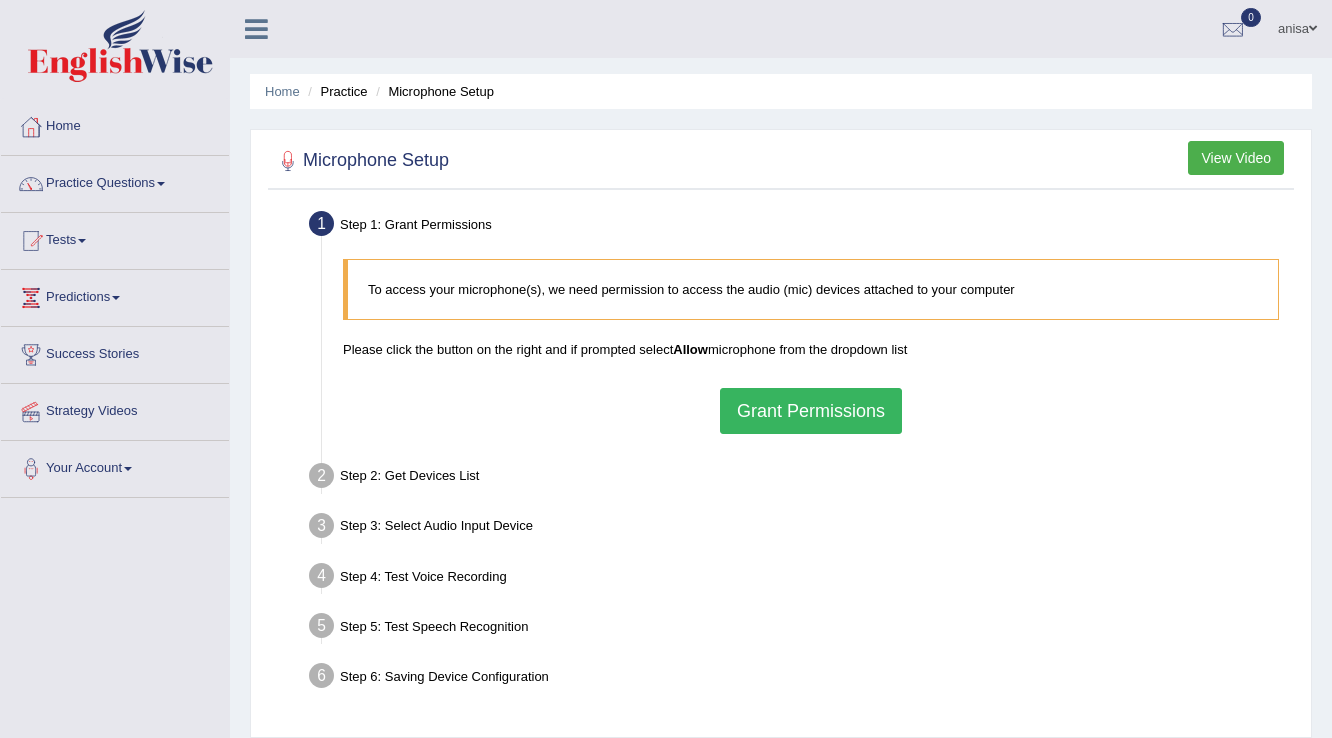 scroll, scrollTop: 0, scrollLeft: 0, axis: both 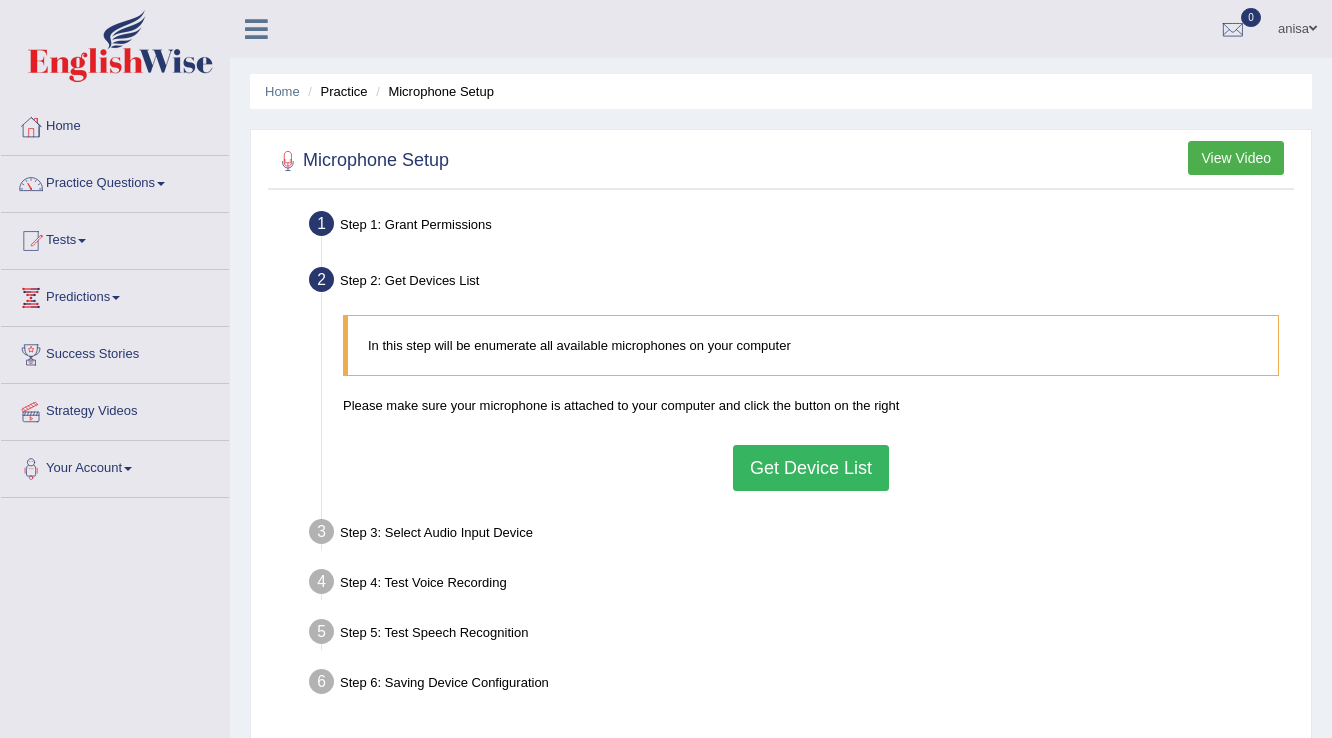 click on "Get Device List" at bounding box center (811, 468) 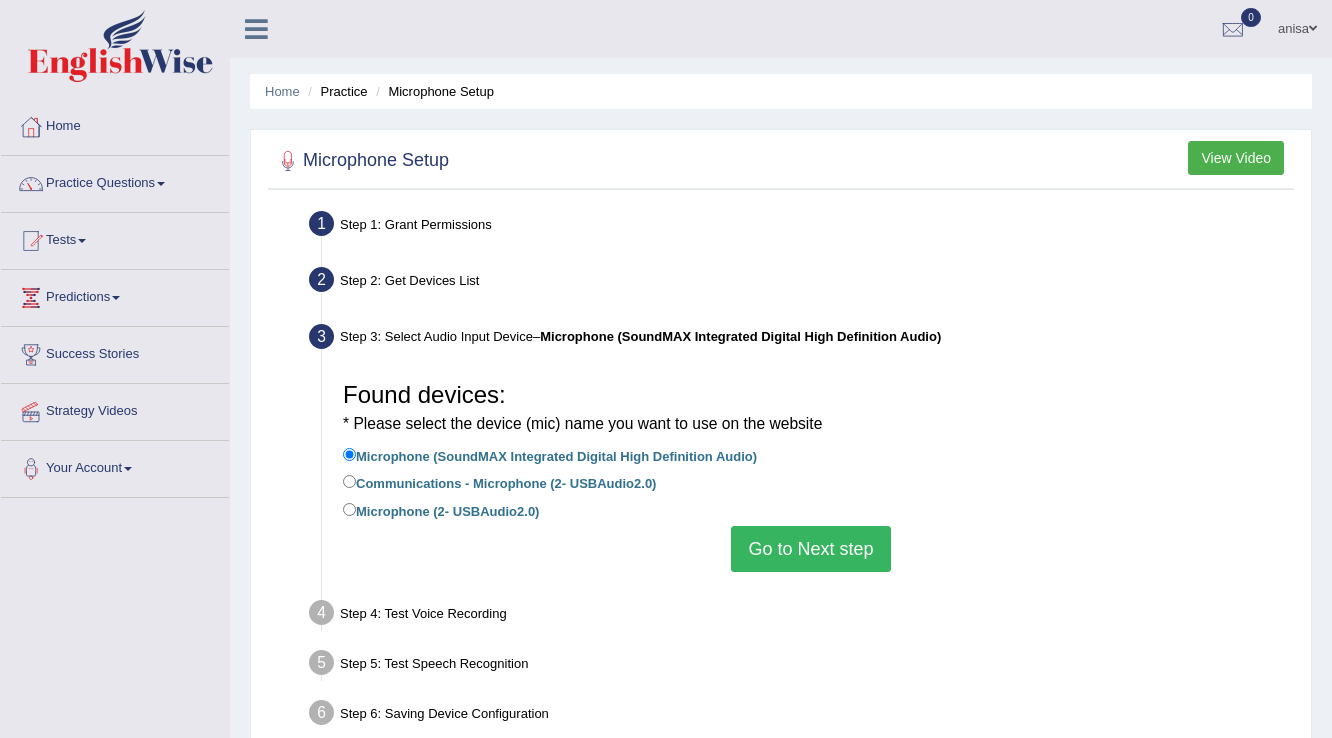 click on "Go to Next step" at bounding box center (810, 549) 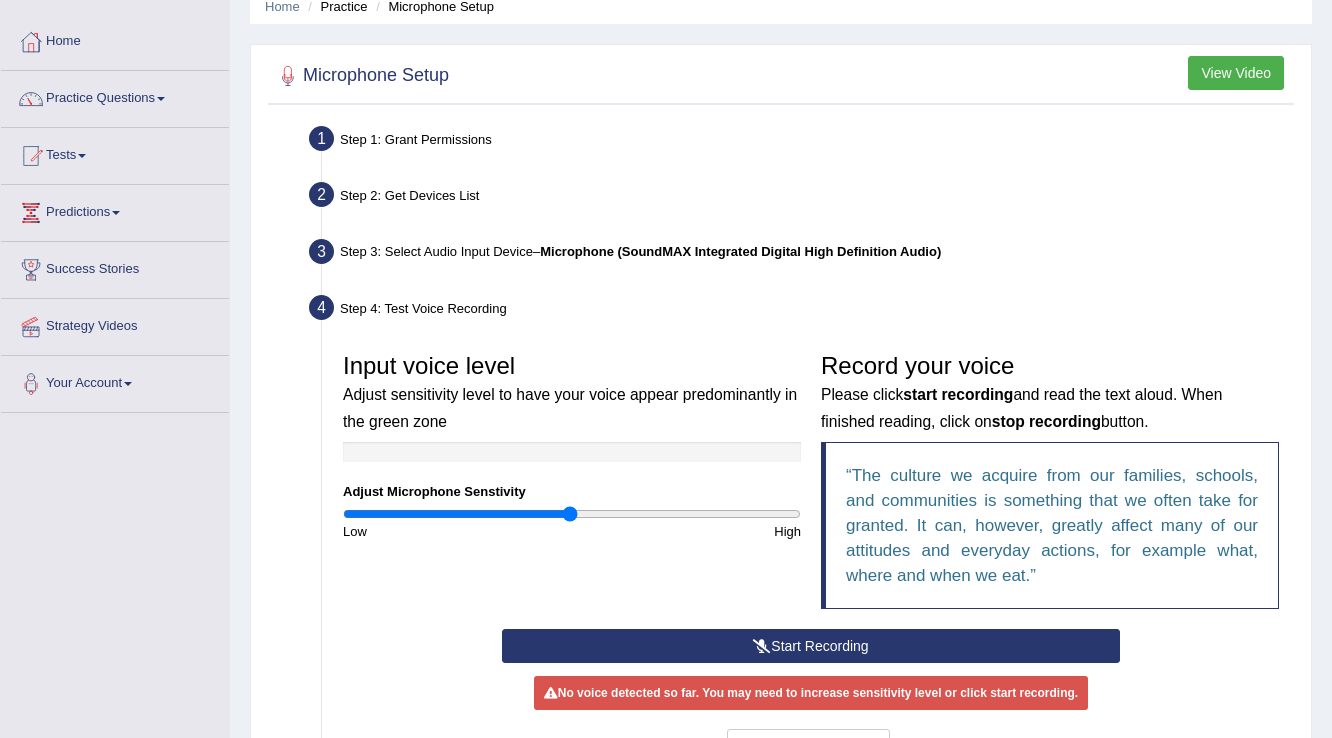 scroll, scrollTop: 240, scrollLeft: 0, axis: vertical 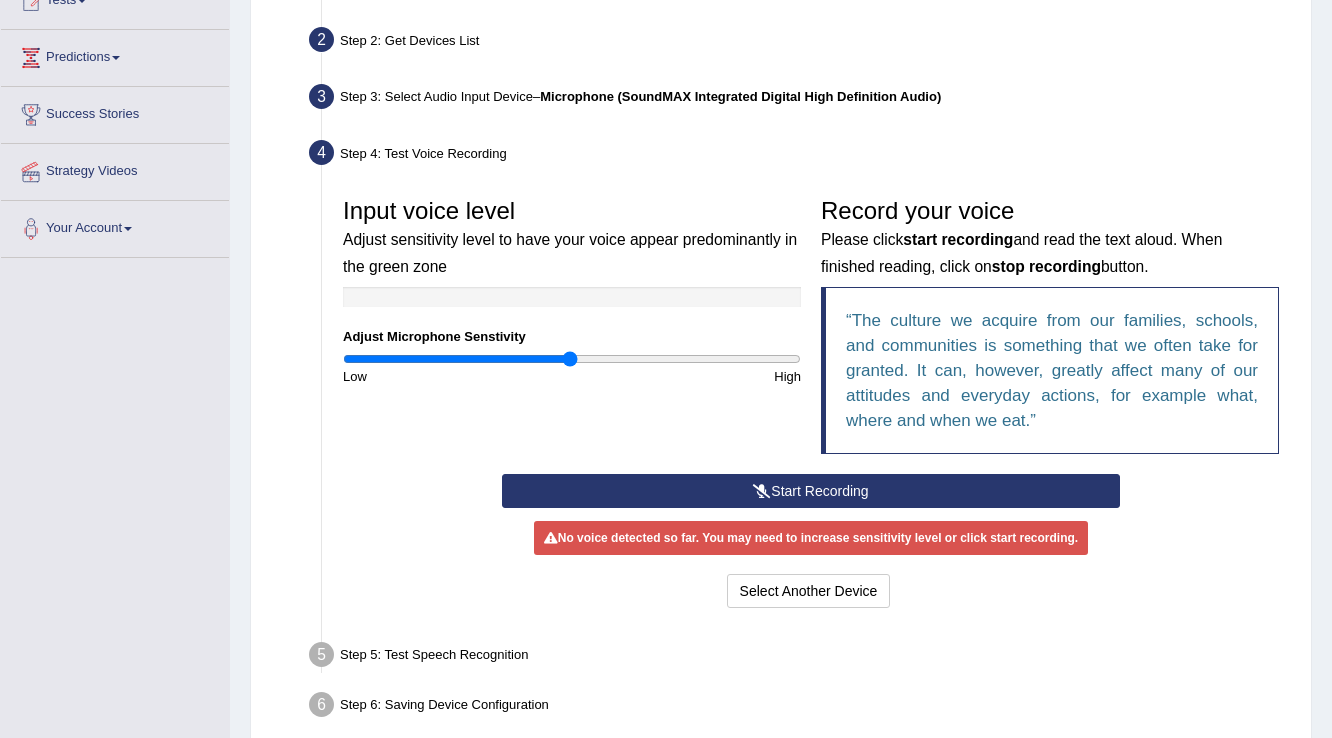click on "Start Recording" at bounding box center (810, 491) 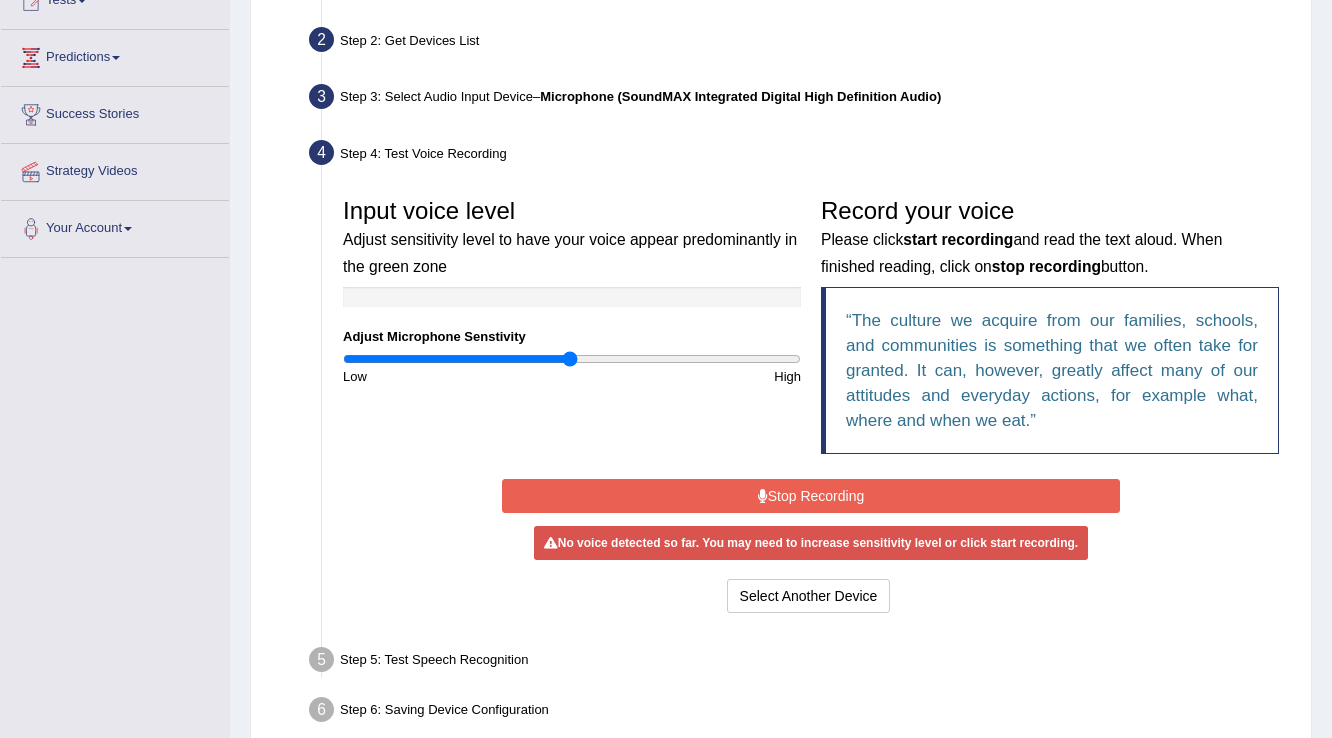 click on "Stop Recording" at bounding box center [810, 496] 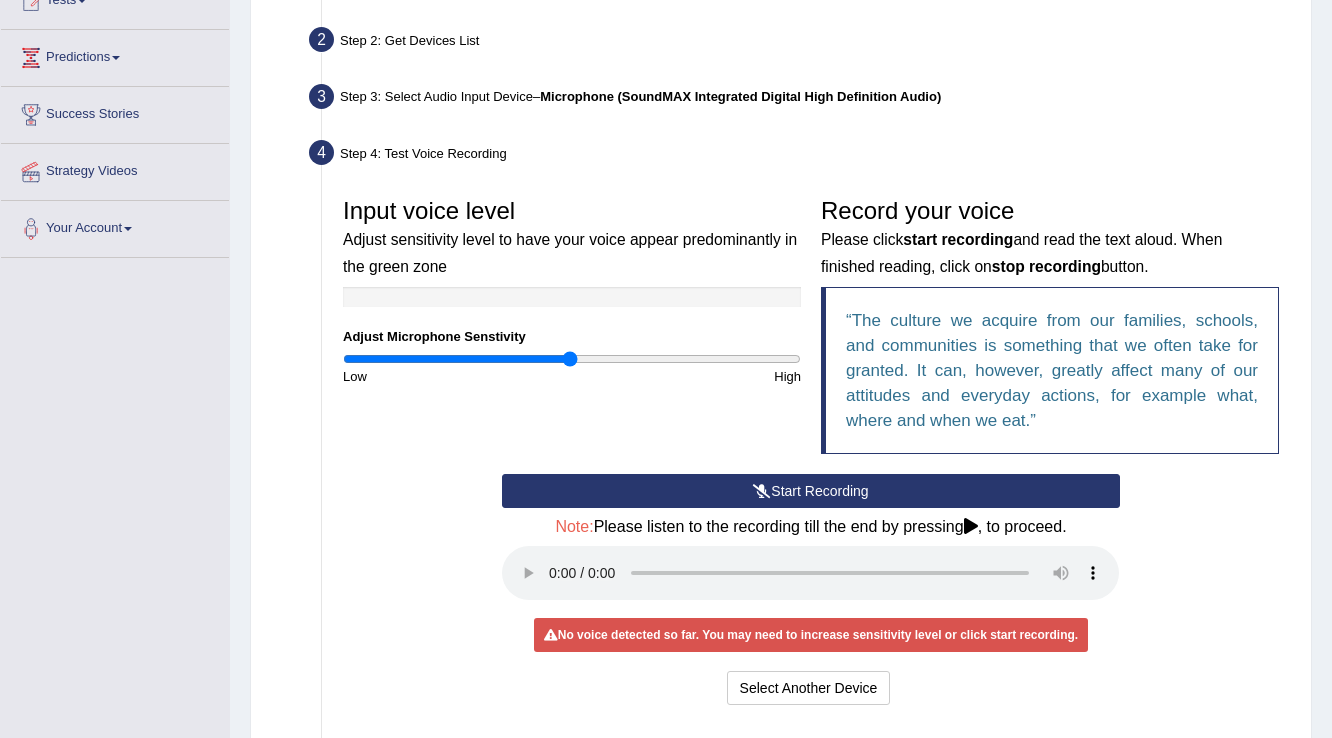 click on "Start Recording" at bounding box center [810, 491] 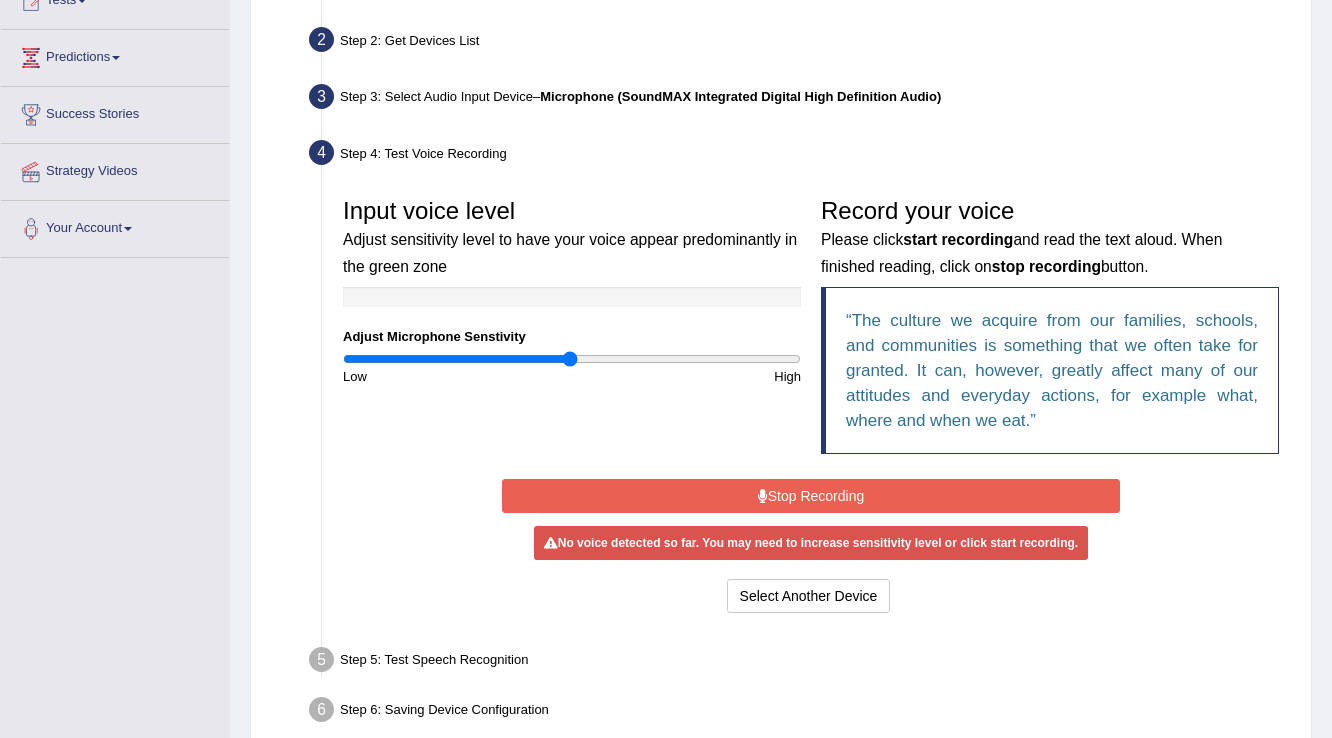 click on "Step 6: Saving Device Configuration" at bounding box center (801, 713) 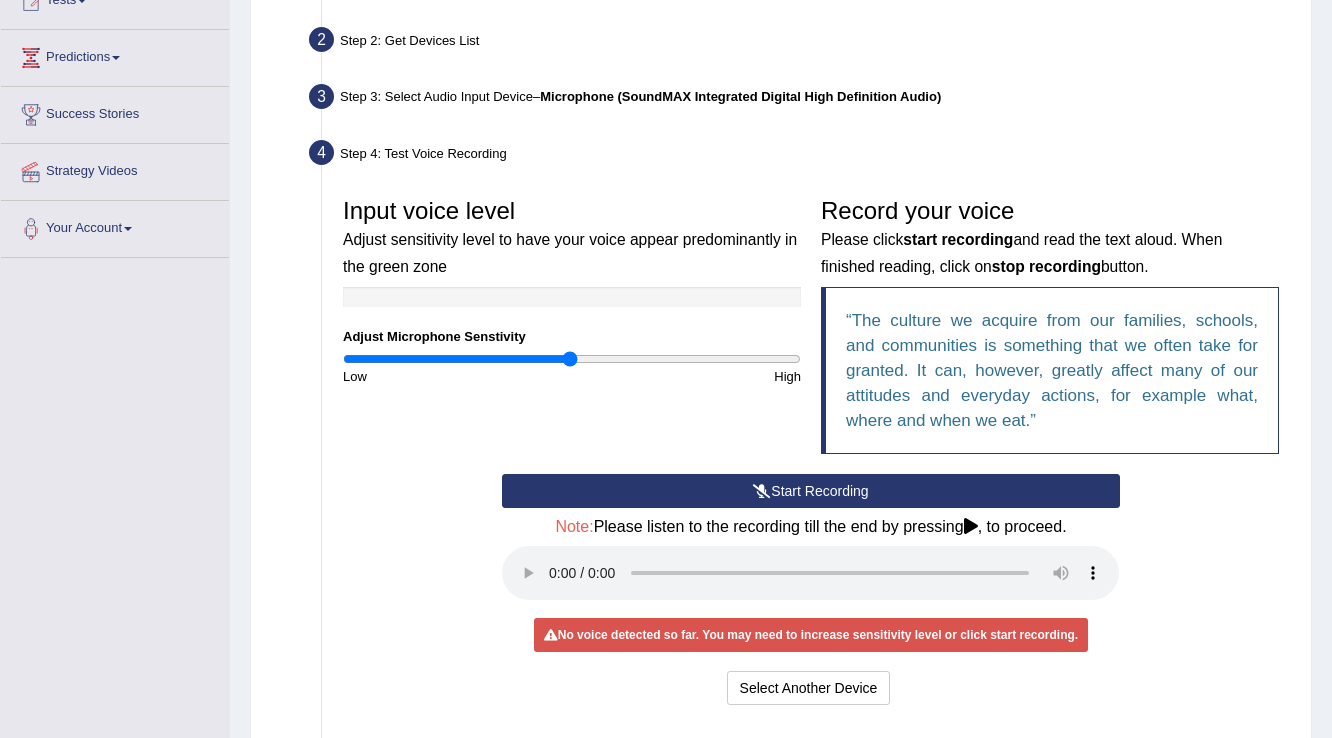 click on "Start Recording" at bounding box center (810, 491) 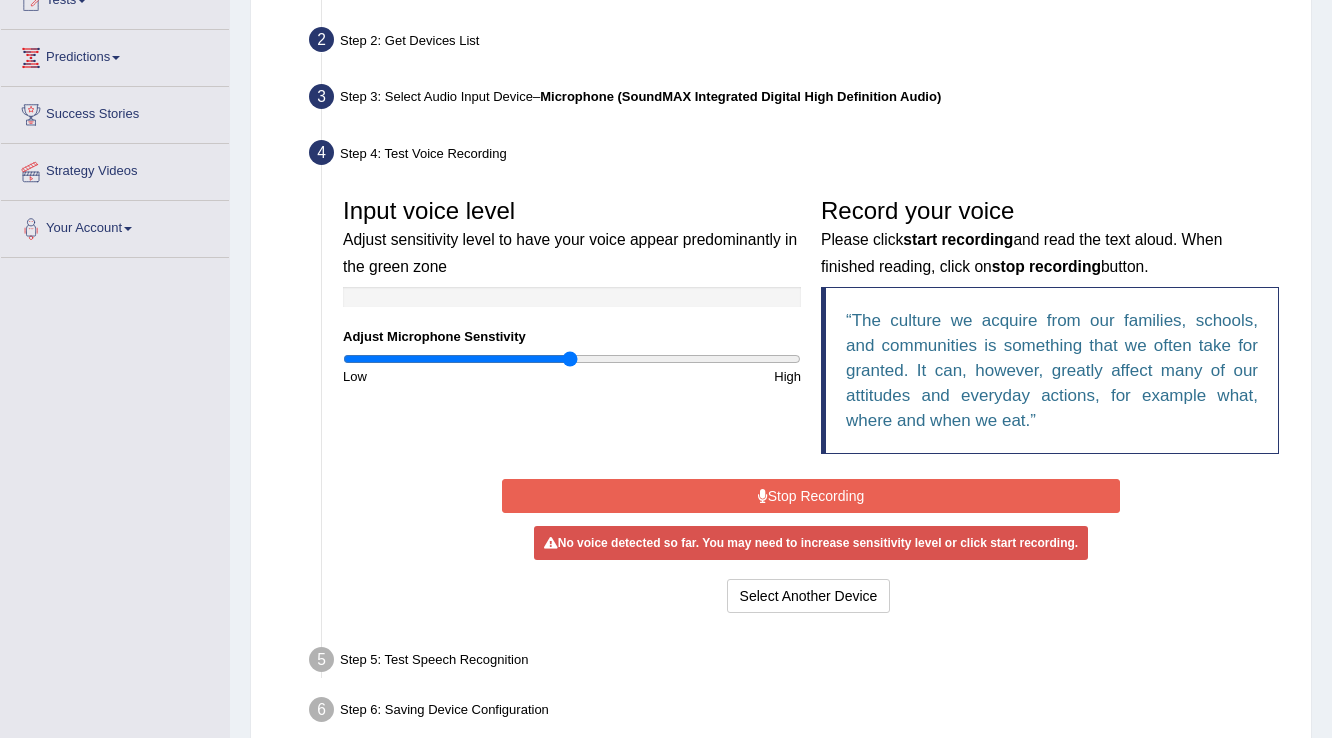 click on "Stop Recording" at bounding box center (810, 496) 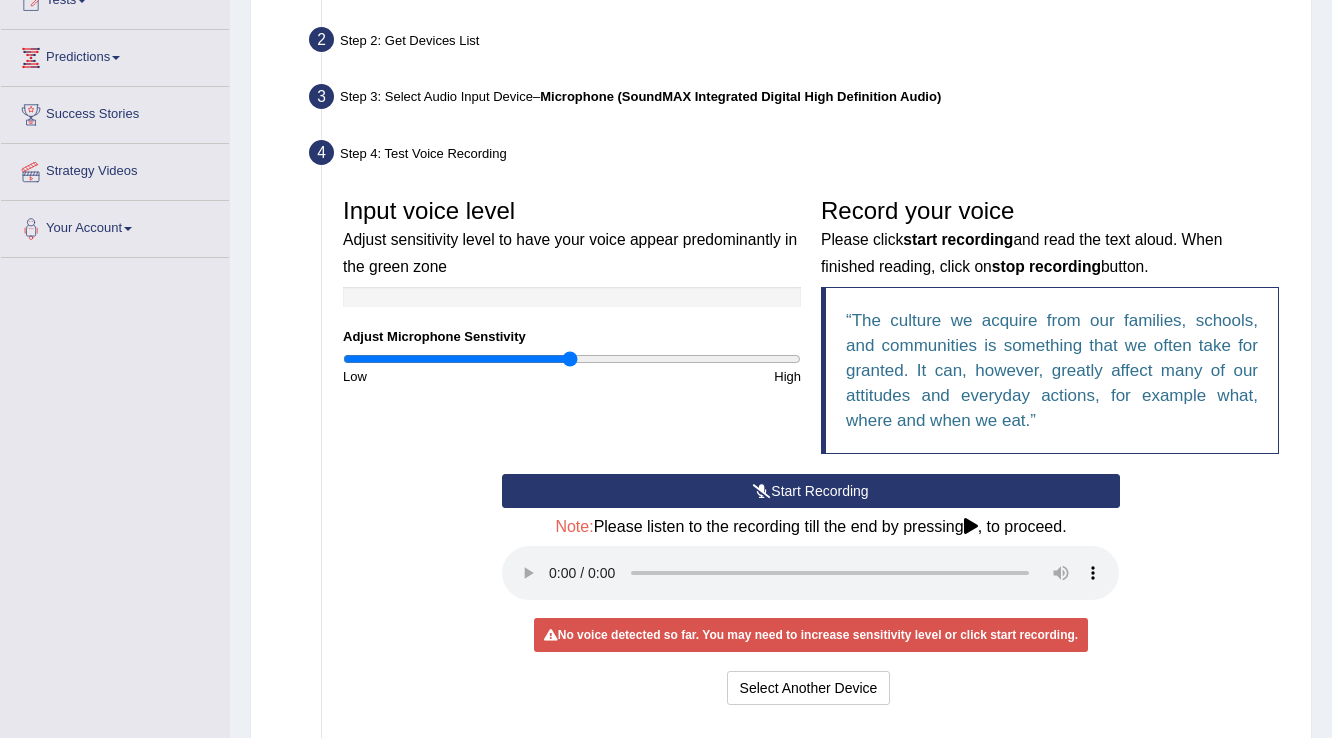 click on "Start Recording" at bounding box center (810, 491) 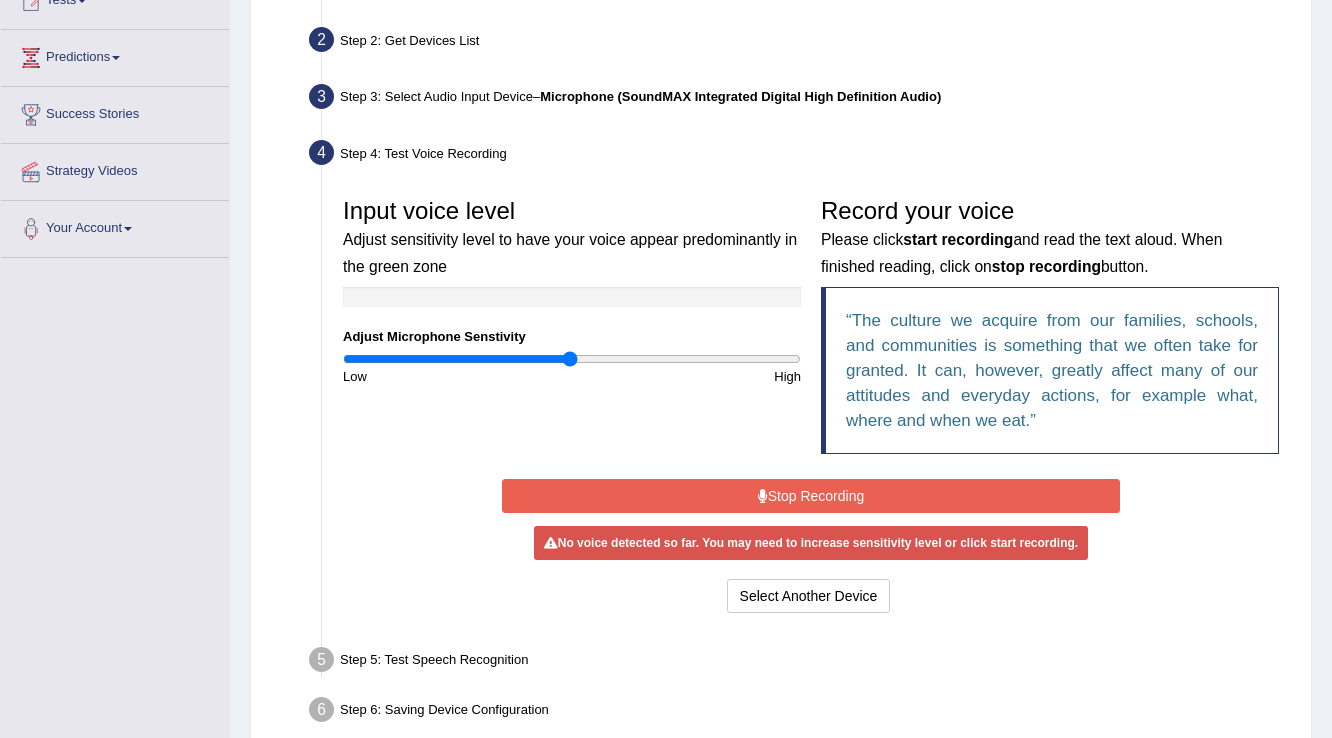 click on "Stop Recording" at bounding box center [810, 496] 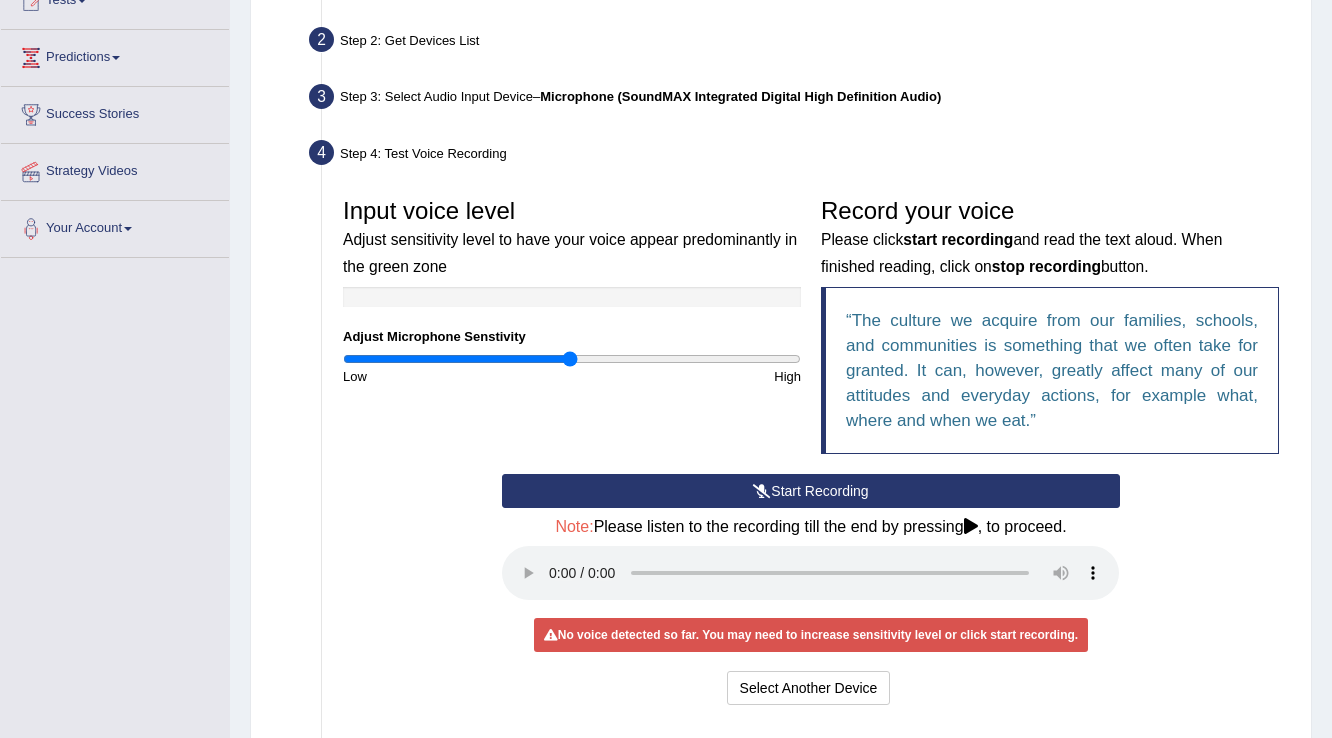 click on "Start Recording" at bounding box center [810, 491] 